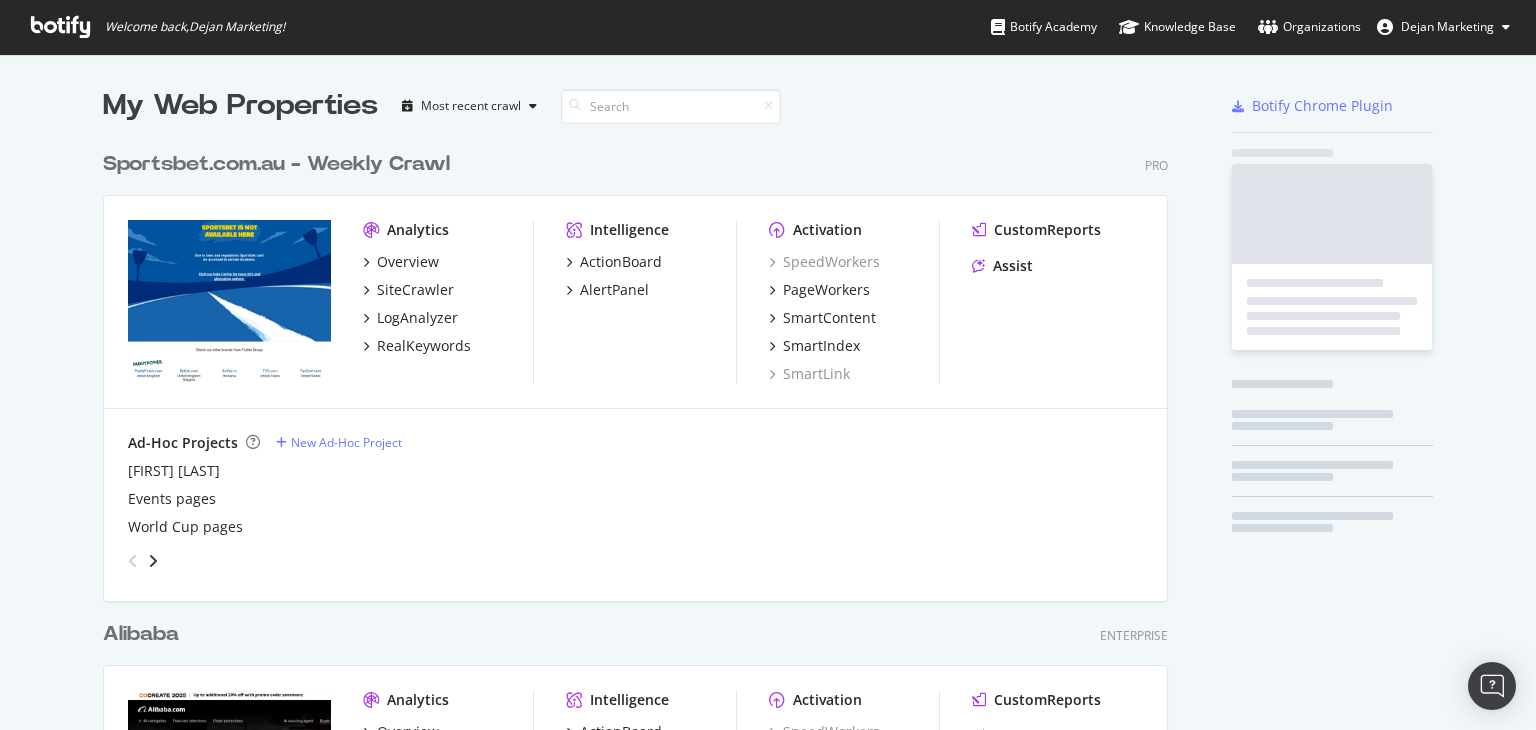 scroll, scrollTop: 0, scrollLeft: 0, axis: both 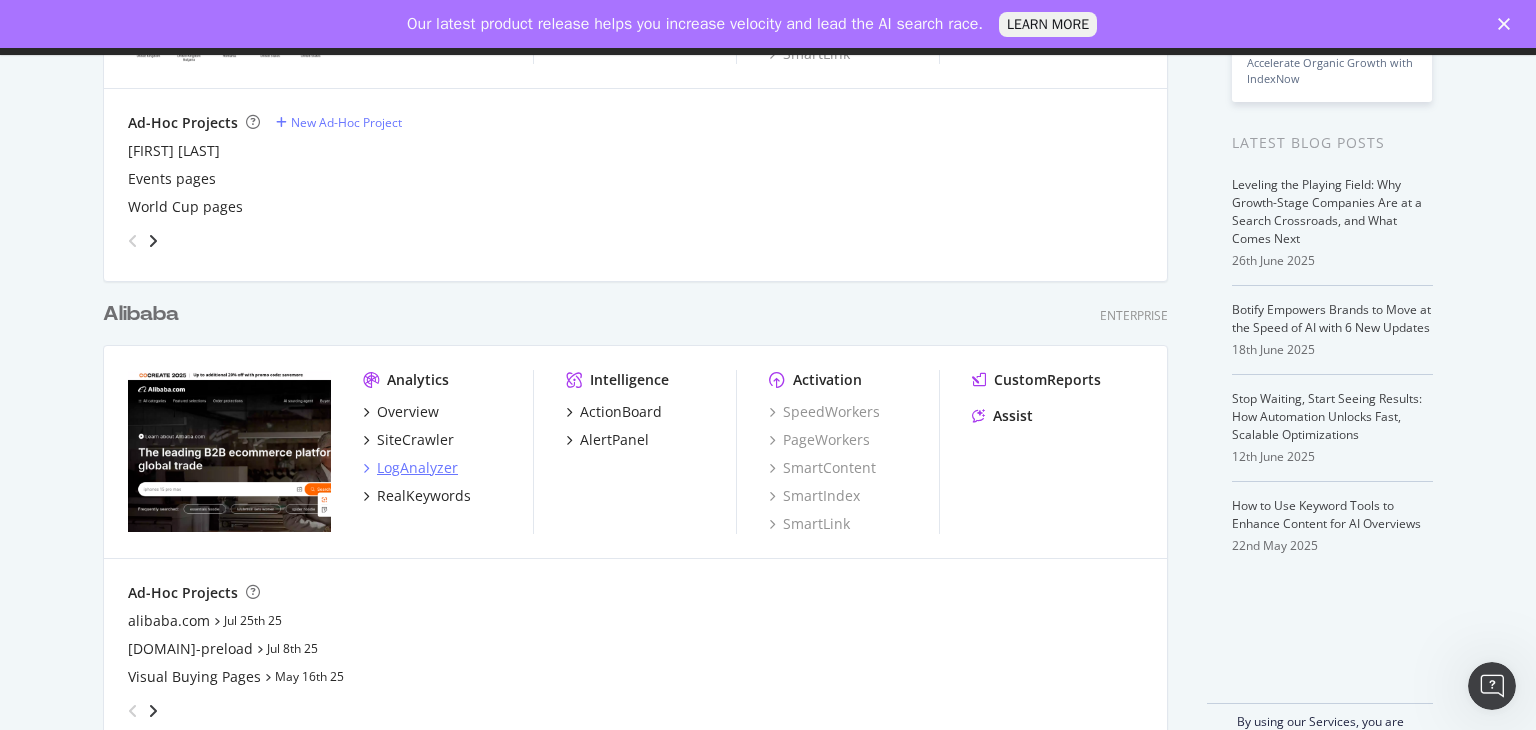 click on "LogAnalyzer" at bounding box center (417, 468) 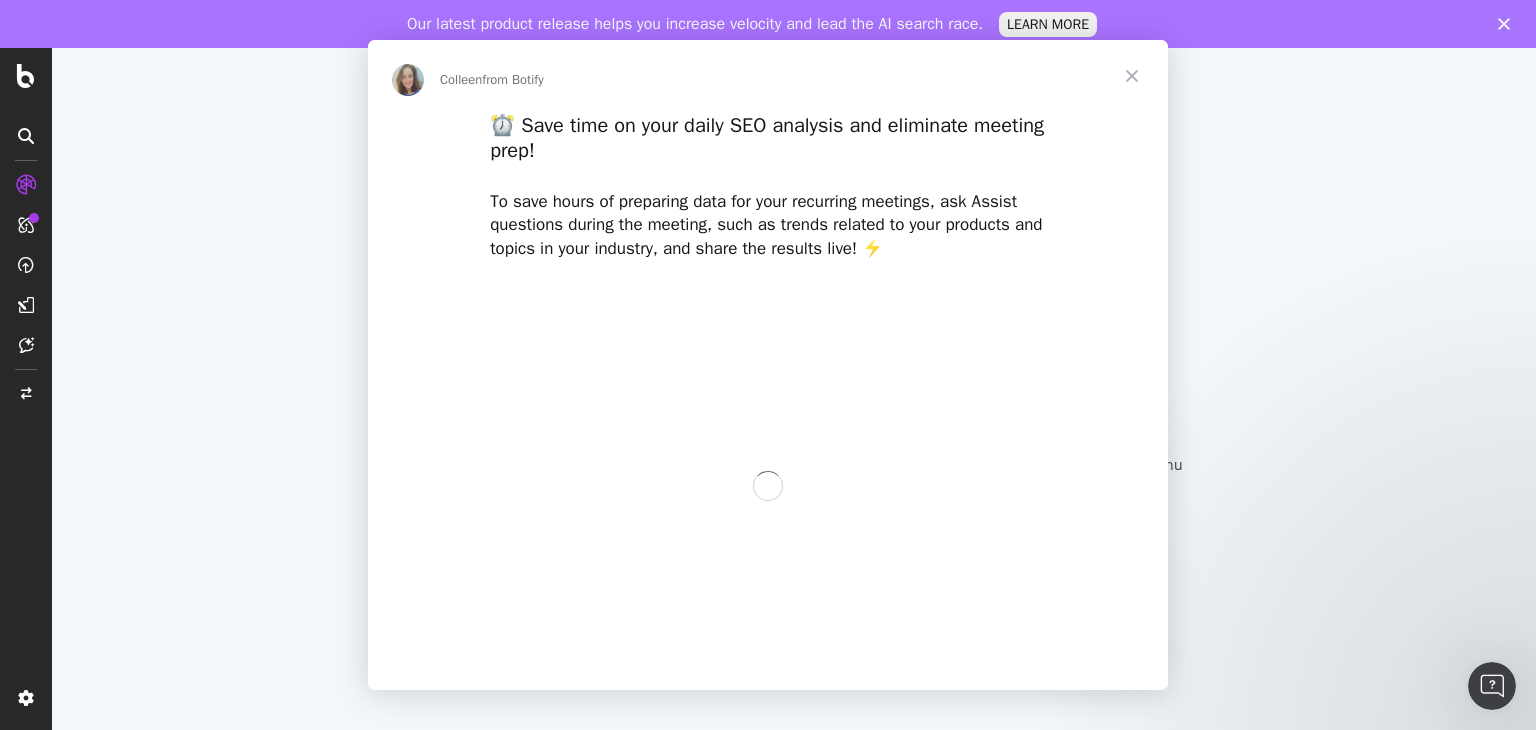scroll, scrollTop: 0, scrollLeft: 0, axis: both 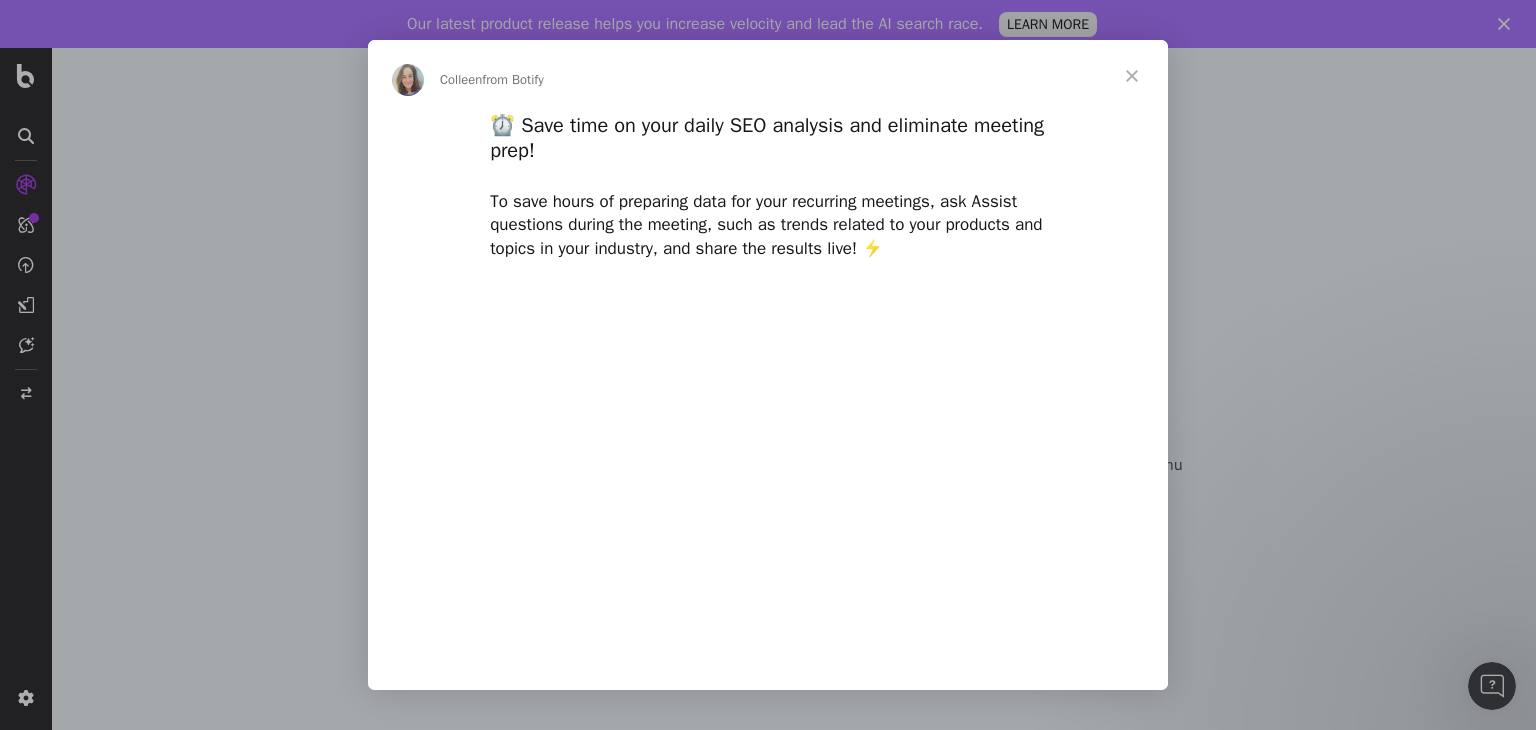 click at bounding box center (1132, 76) 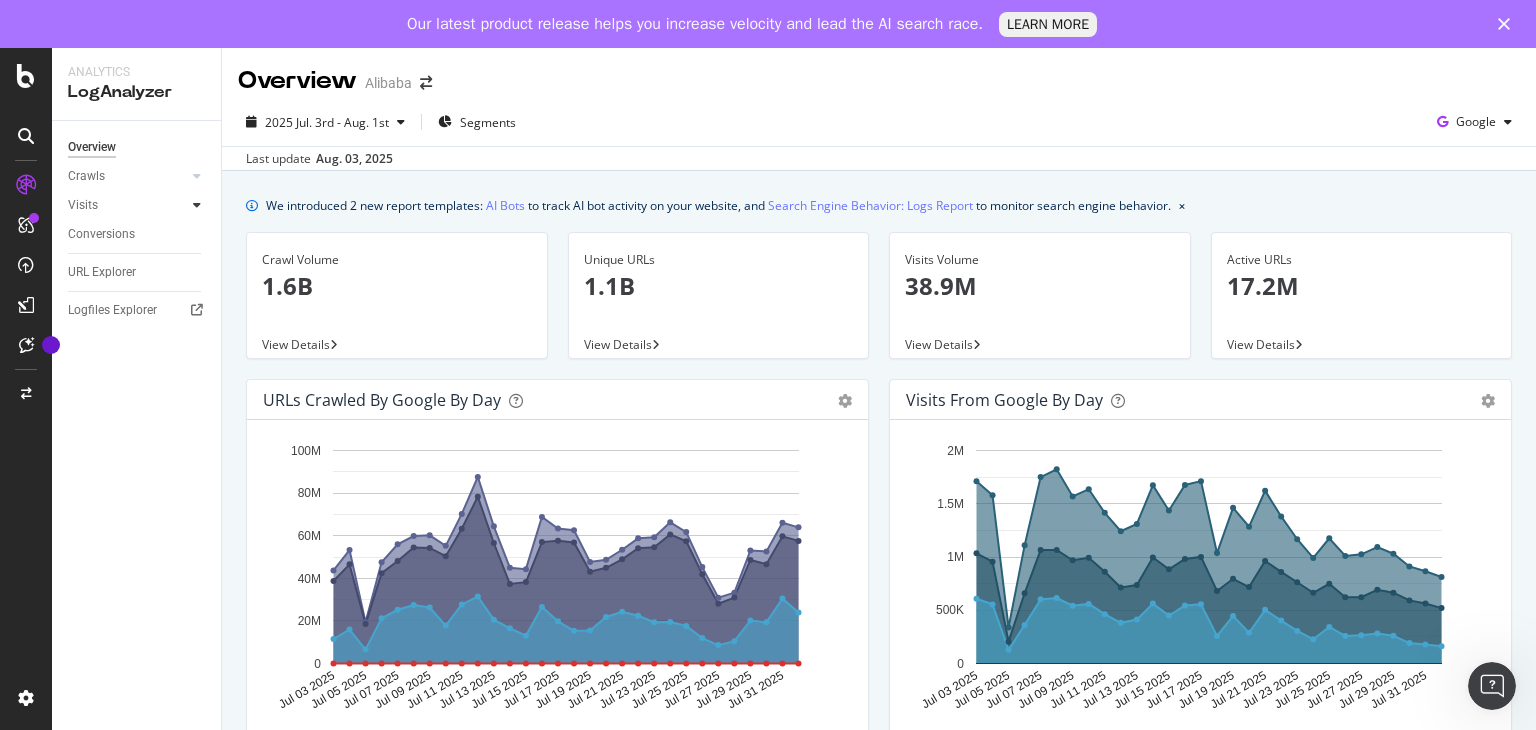 click at bounding box center [197, 205] 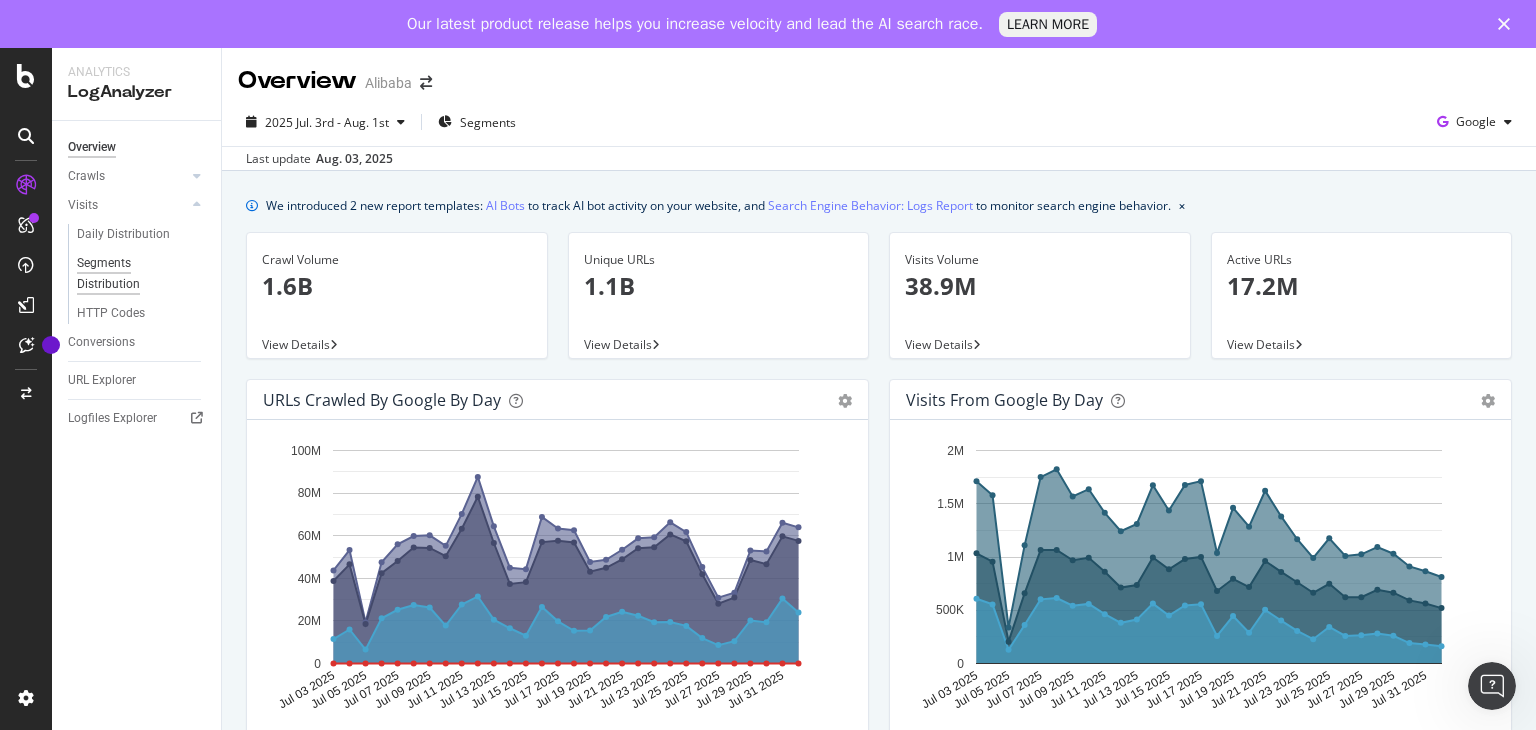 drag, startPoint x: 146, startPoint y: 236, endPoint x: 178, endPoint y: 257, distance: 38.27532 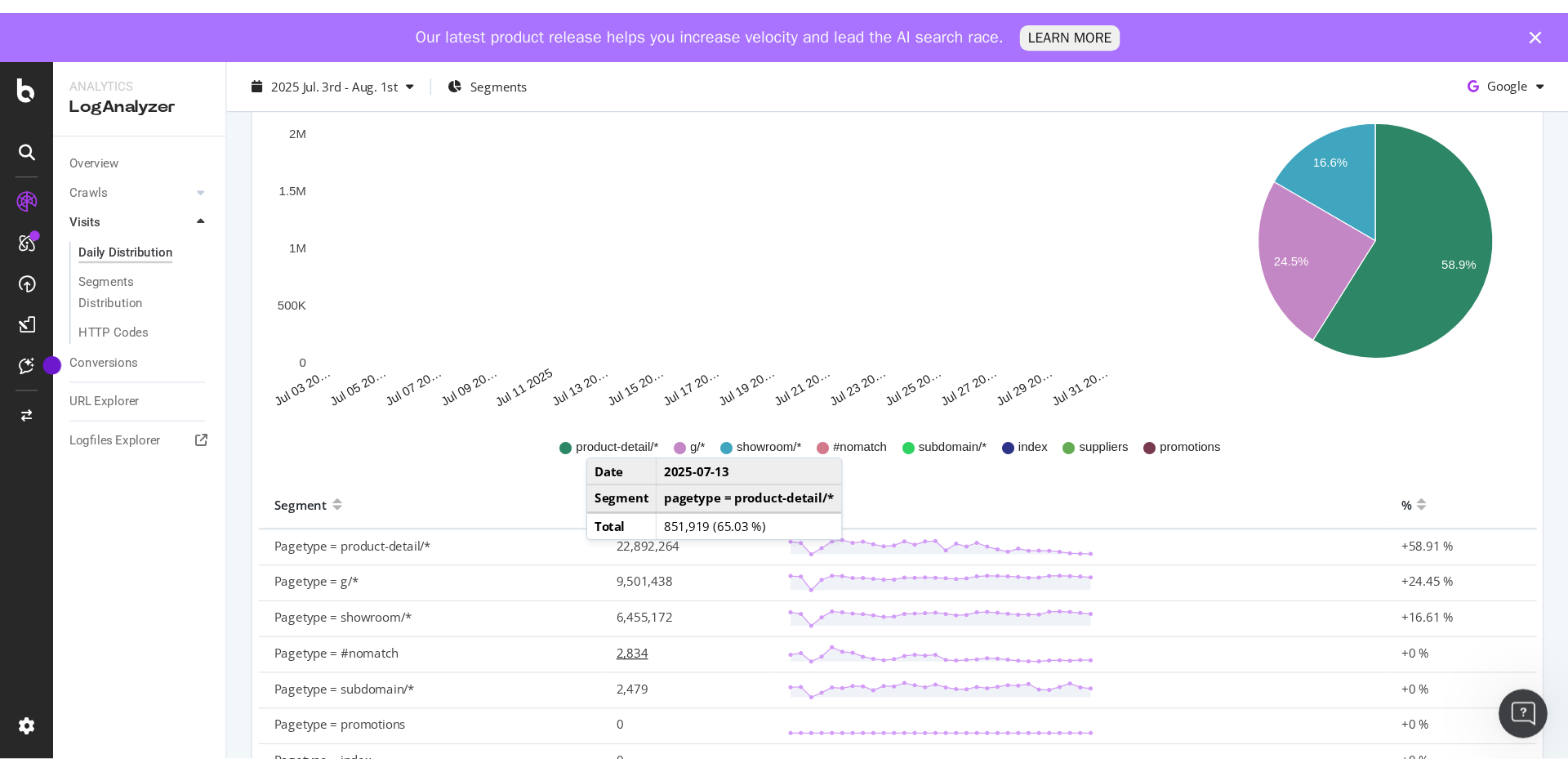 scroll, scrollTop: 397, scrollLeft: 0, axis: vertical 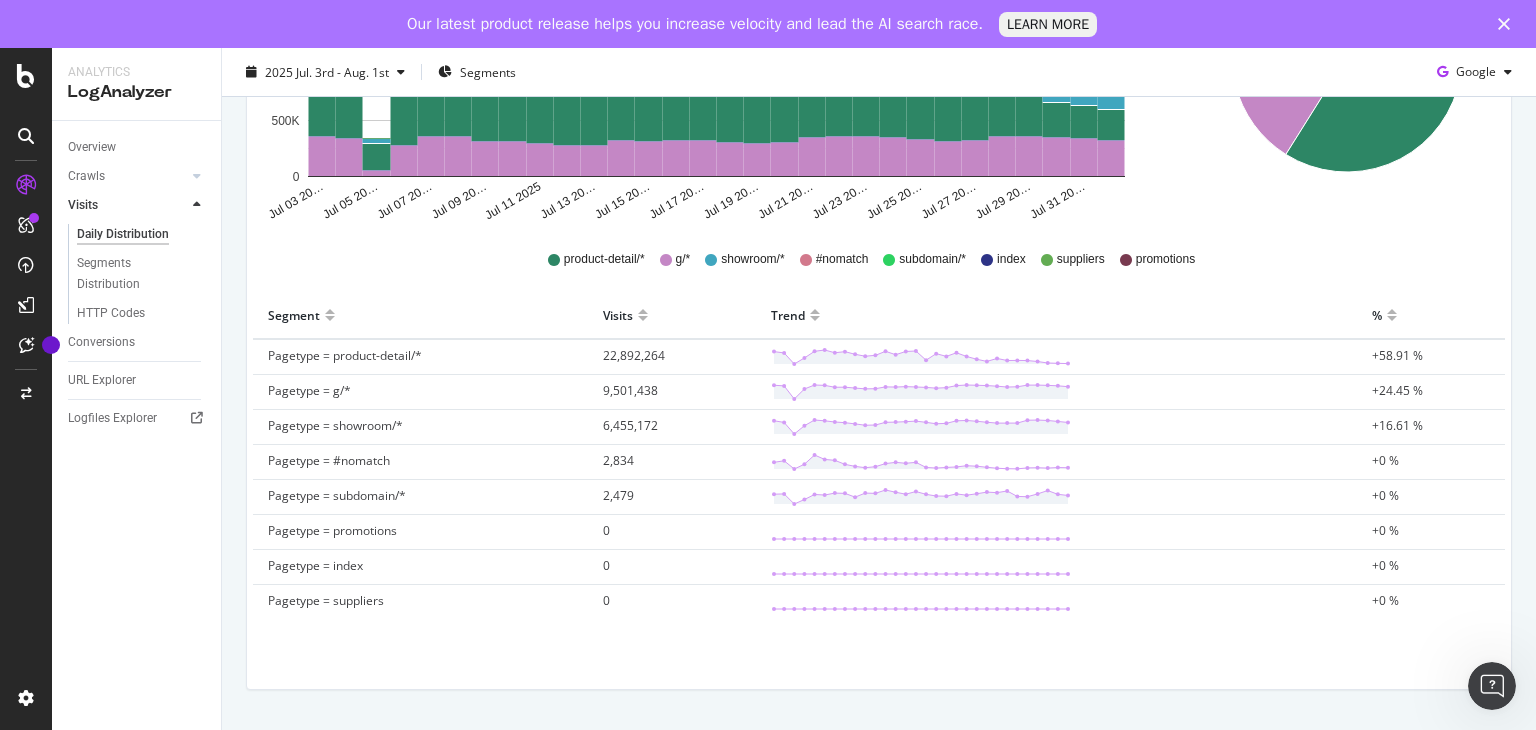drag, startPoint x: 621, startPoint y: 458, endPoint x: 504, endPoint y: 678, distance: 249.17665 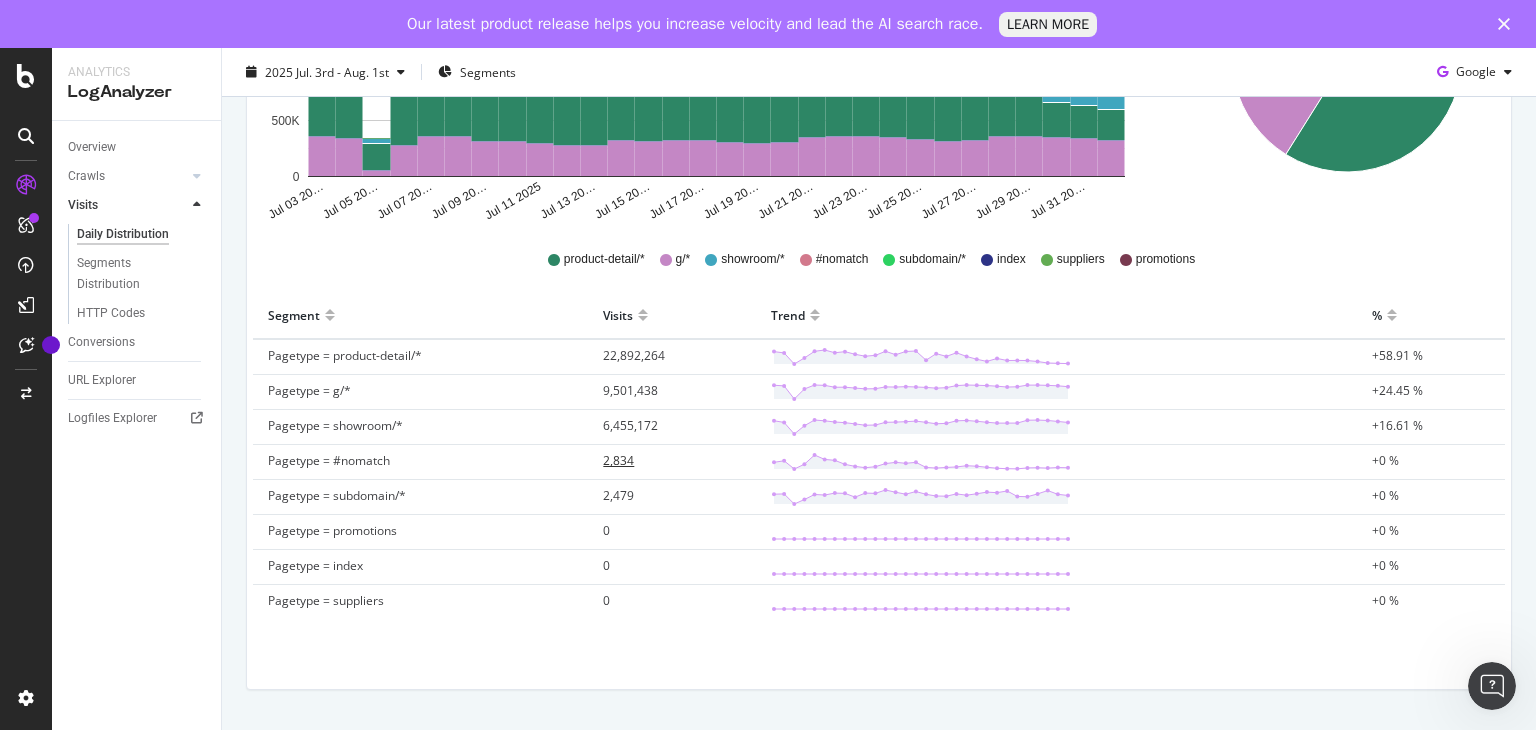 click on "2,834" at bounding box center [618, 460] 